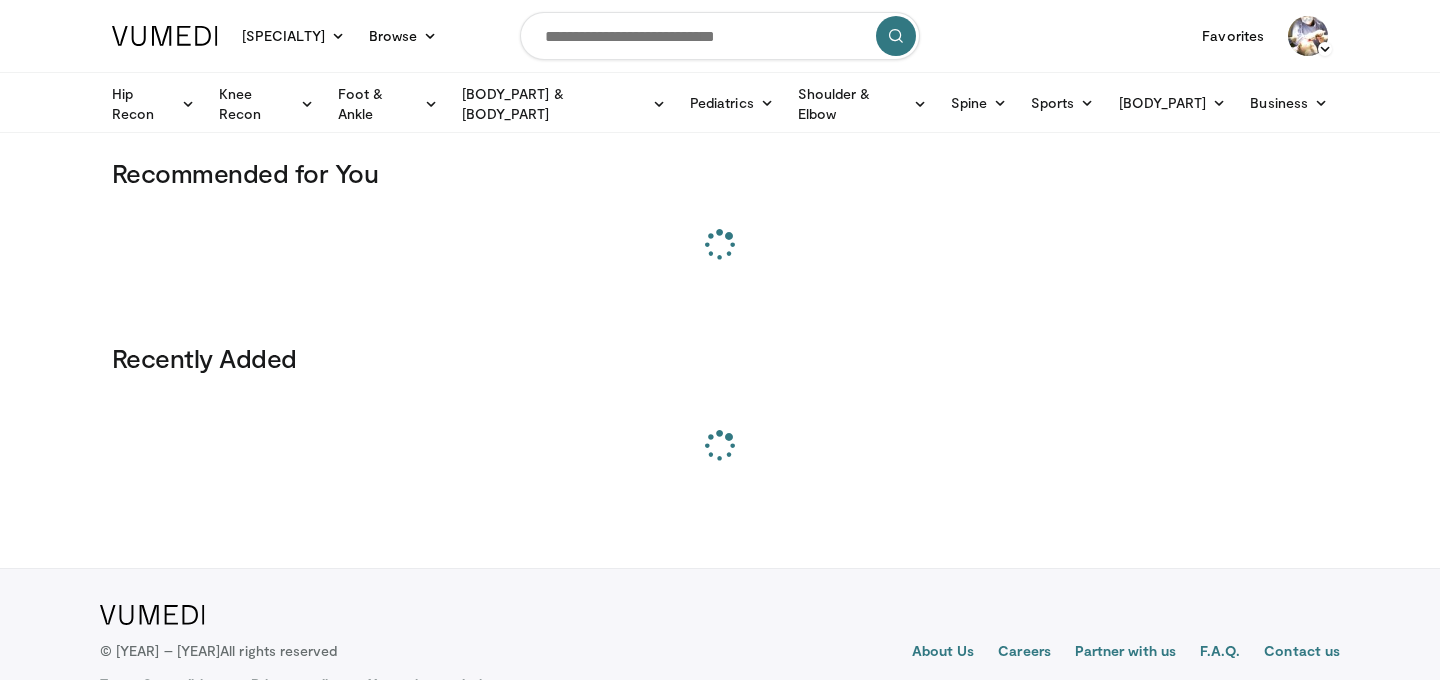 scroll, scrollTop: 0, scrollLeft: 0, axis: both 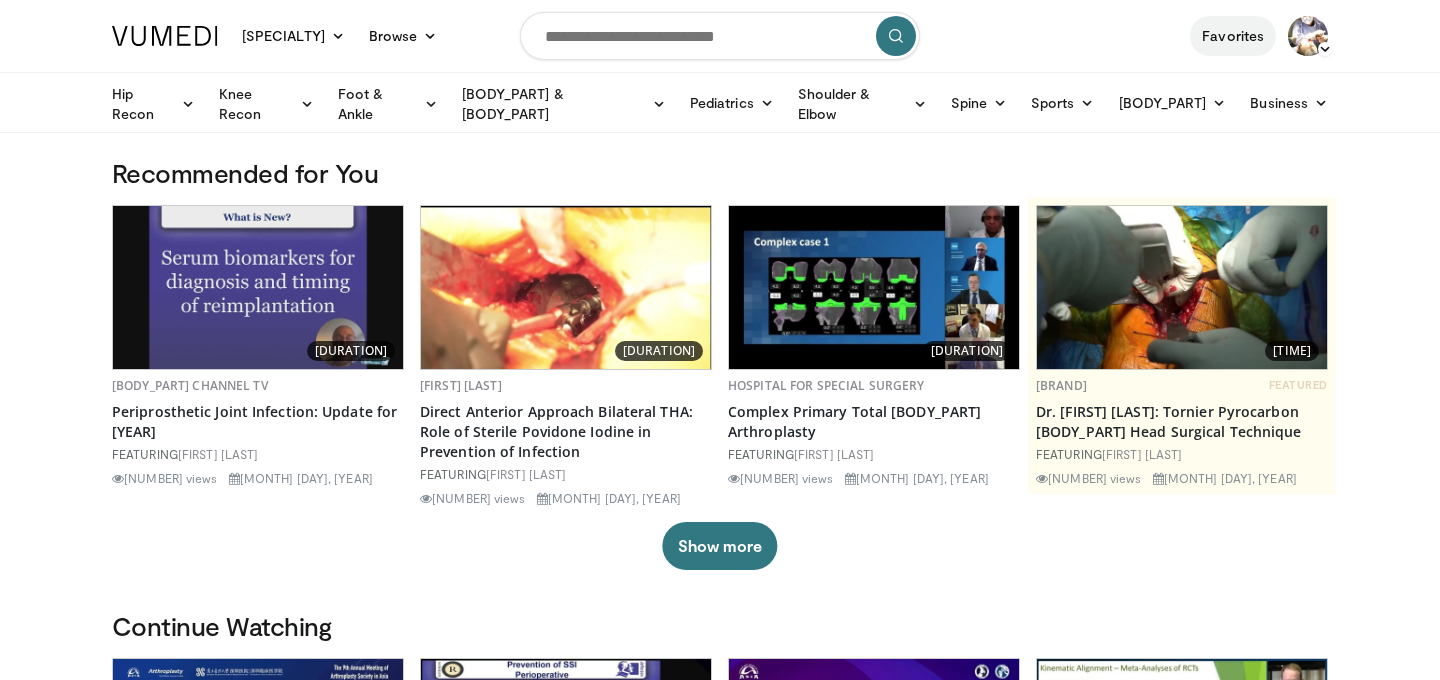 click on "Favorites" at bounding box center (1233, 36) 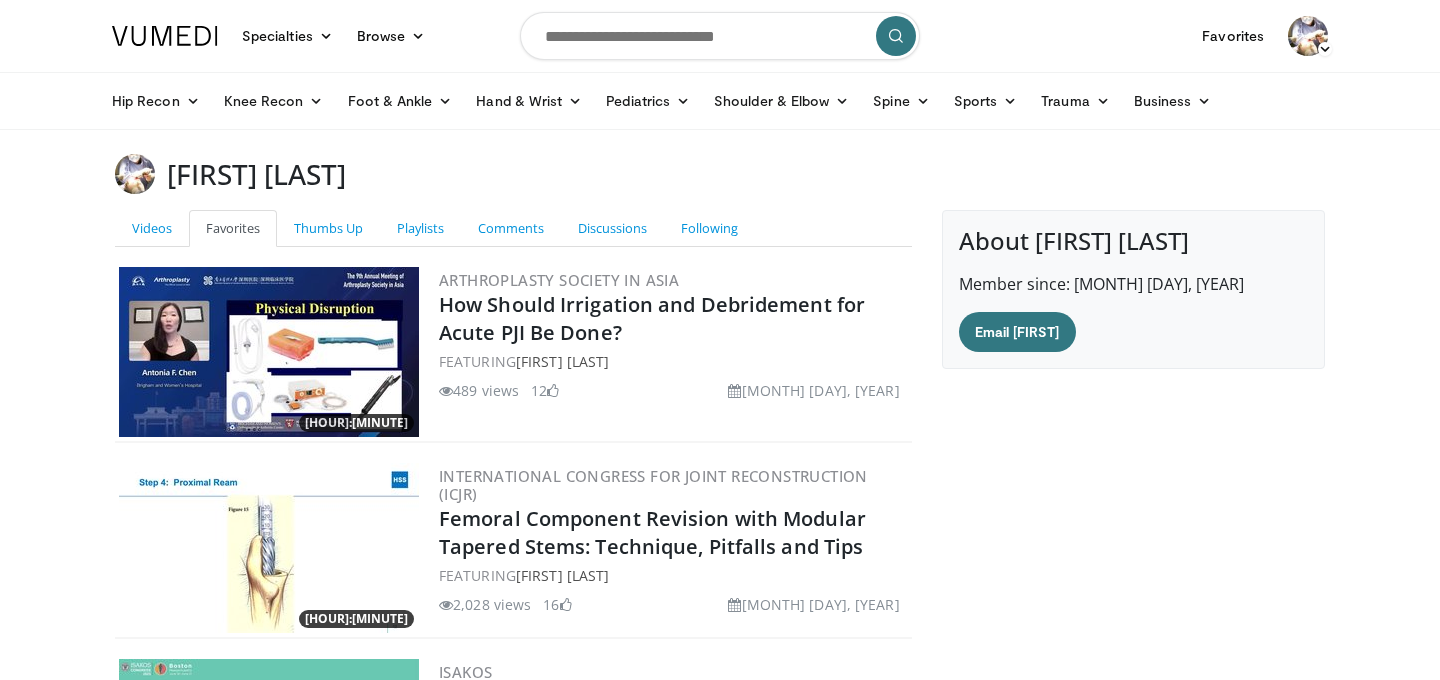 scroll, scrollTop: 263, scrollLeft: 0, axis: vertical 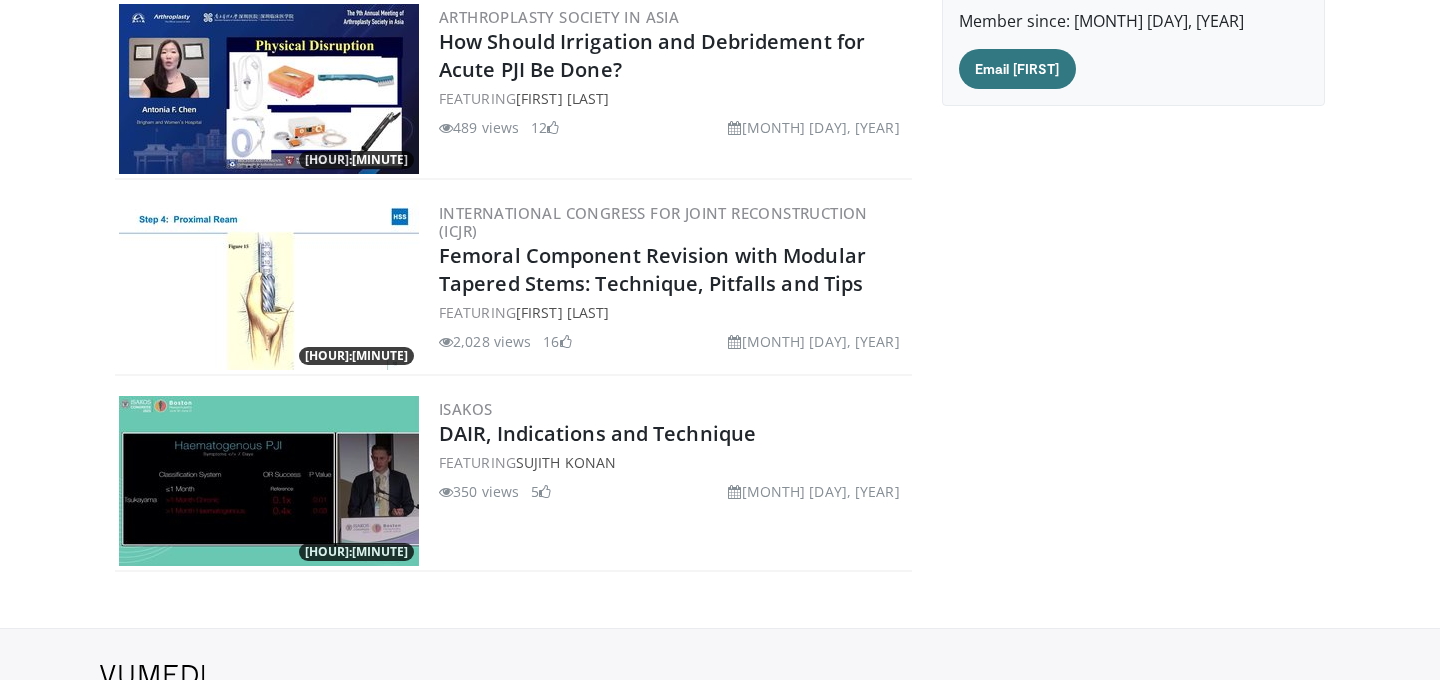 click at bounding box center (269, 89) 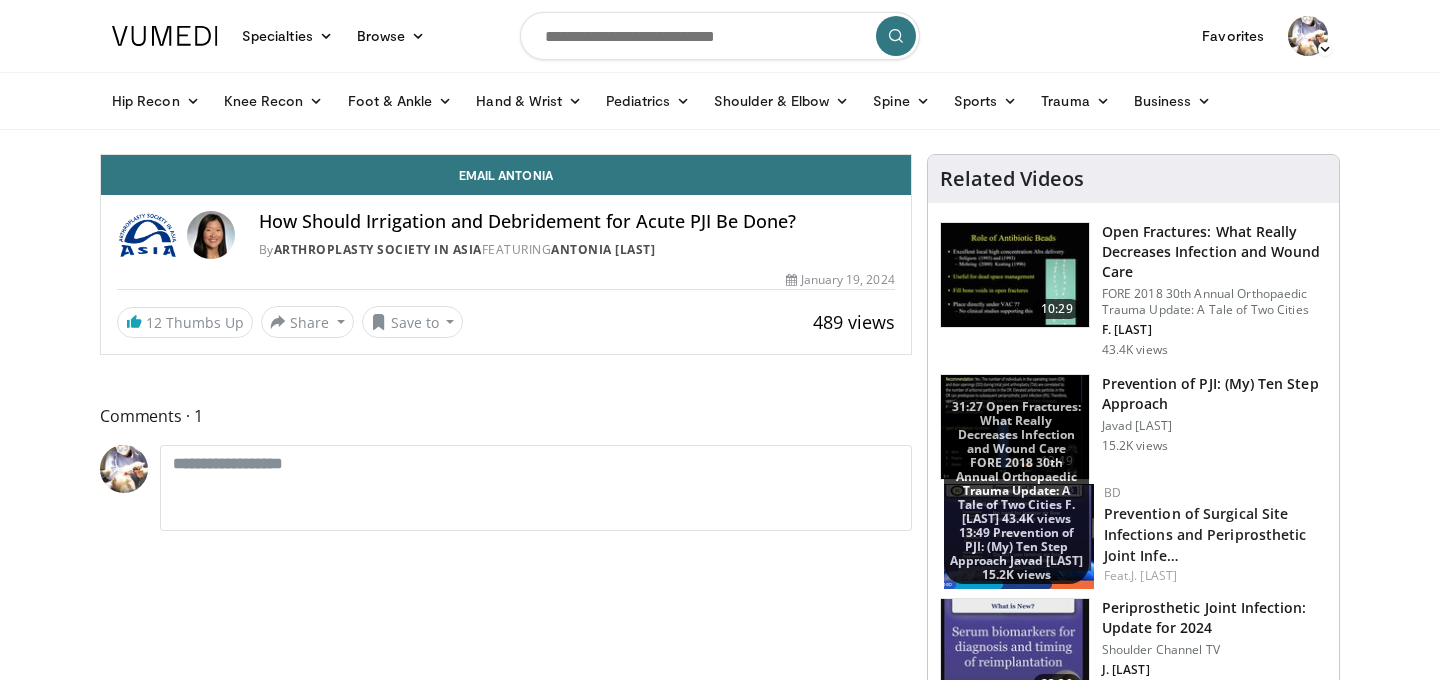 scroll, scrollTop: 0, scrollLeft: 0, axis: both 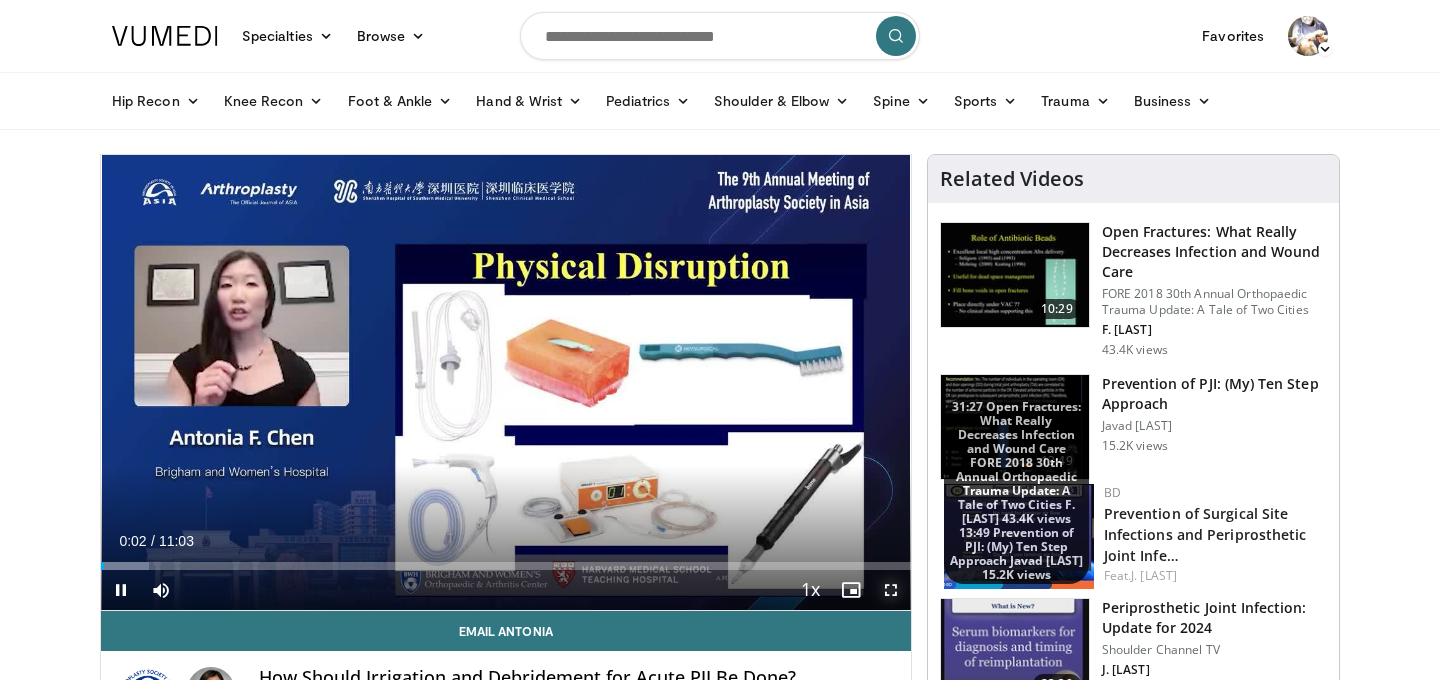 click at bounding box center (891, 590) 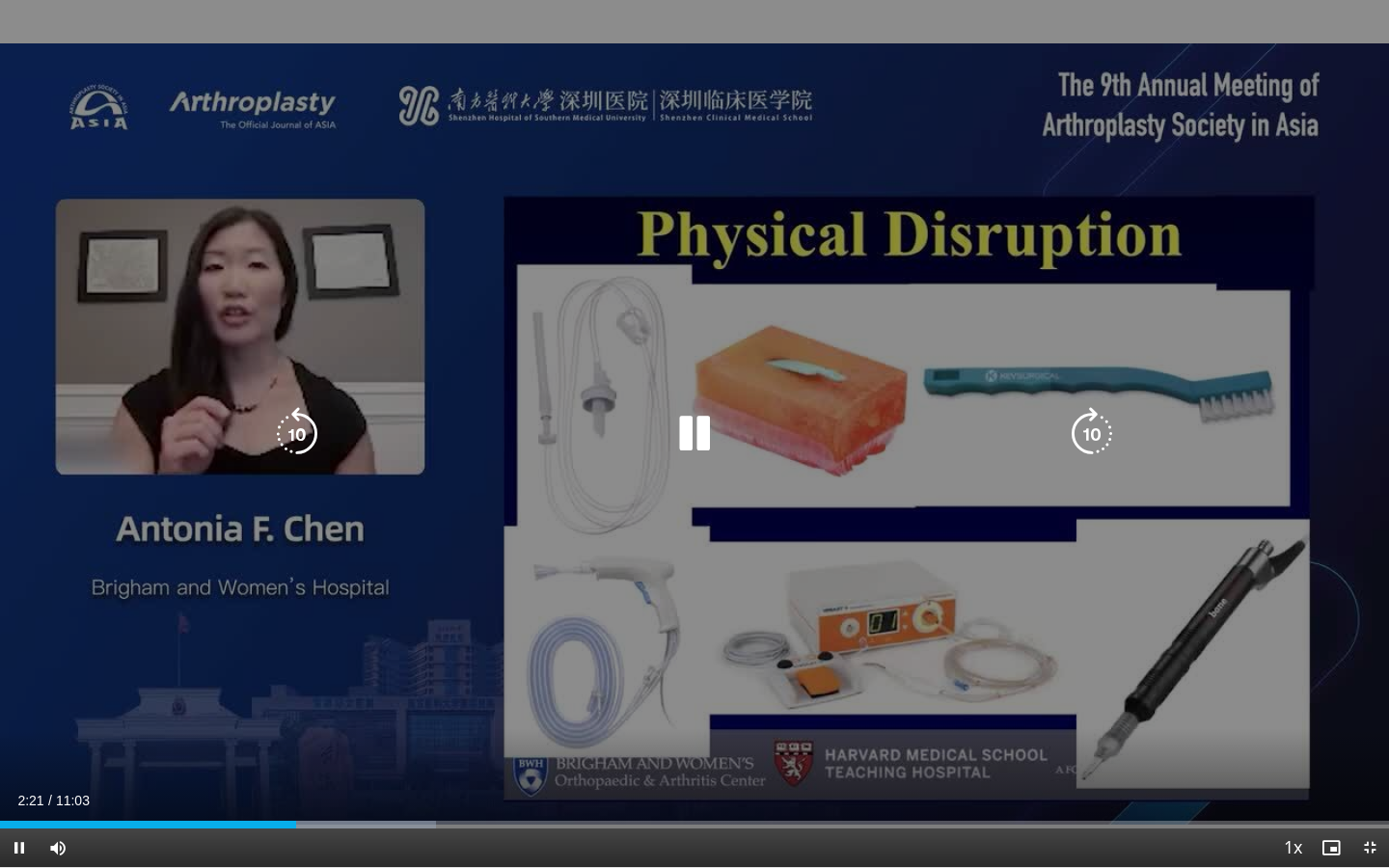 click at bounding box center (694, 434) 